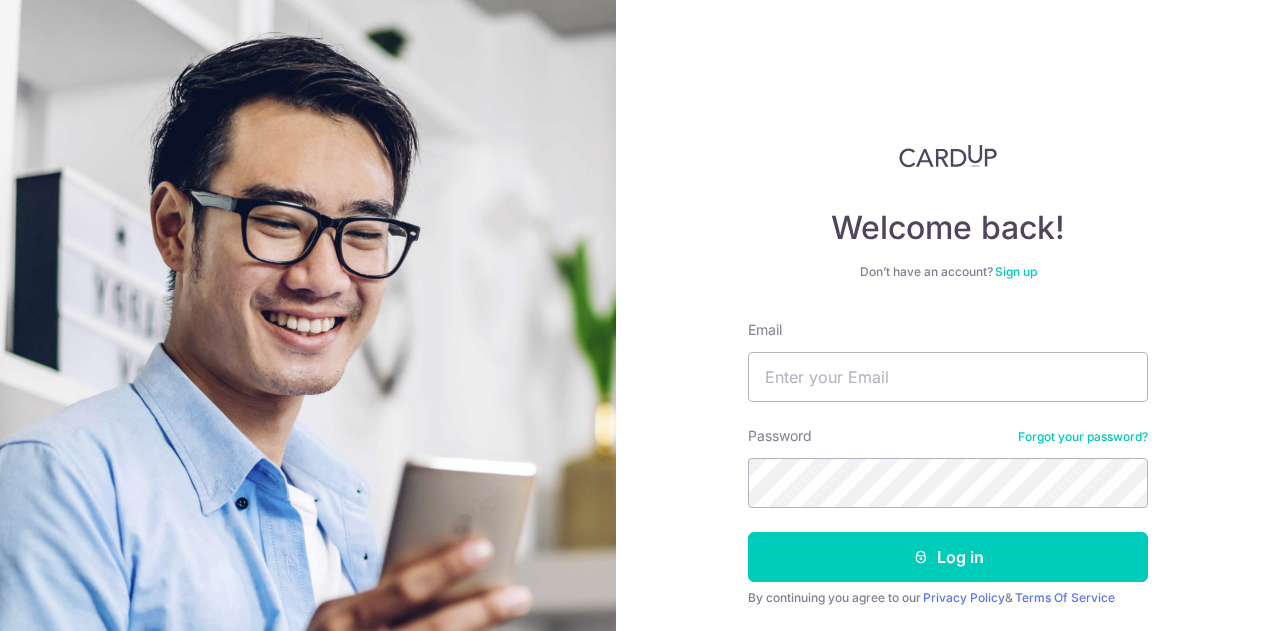 scroll, scrollTop: 0, scrollLeft: 0, axis: both 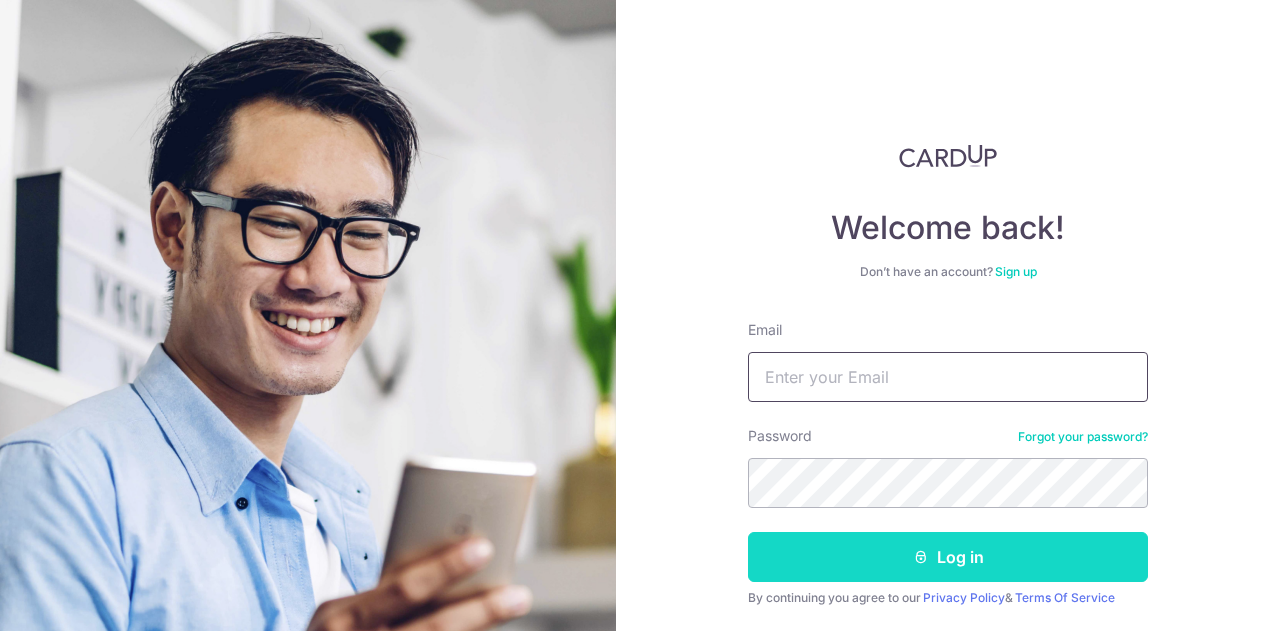 type on "[USERNAME]@[DOMAIN]" 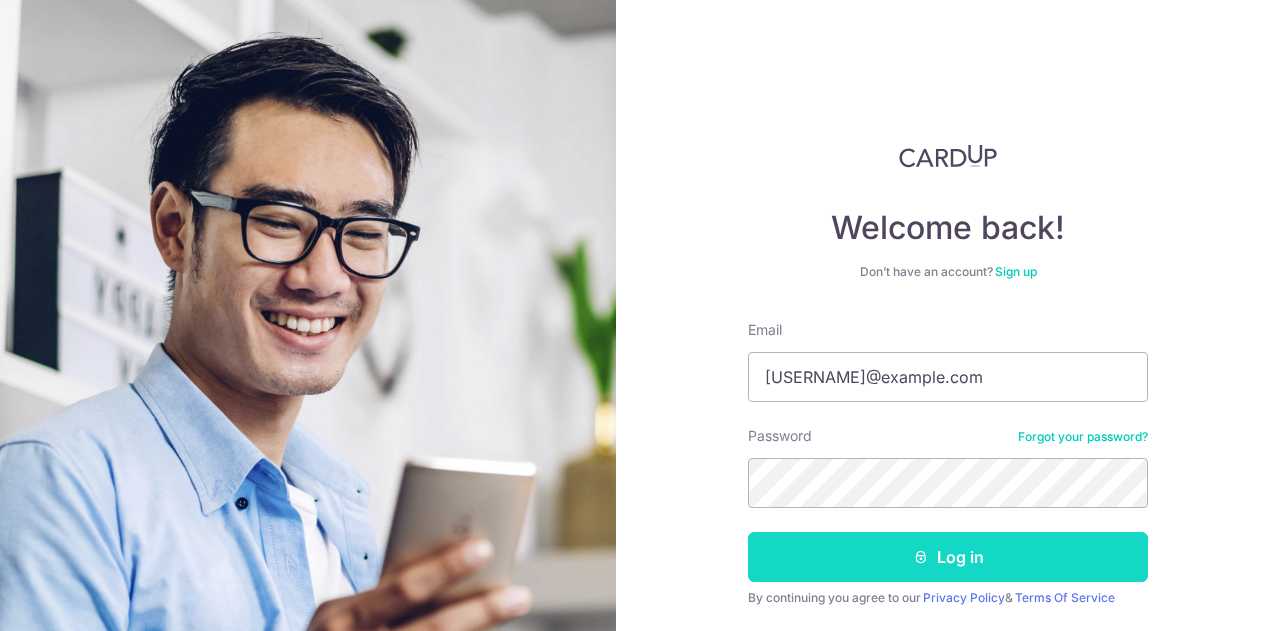 click on "Log in" at bounding box center [948, 557] 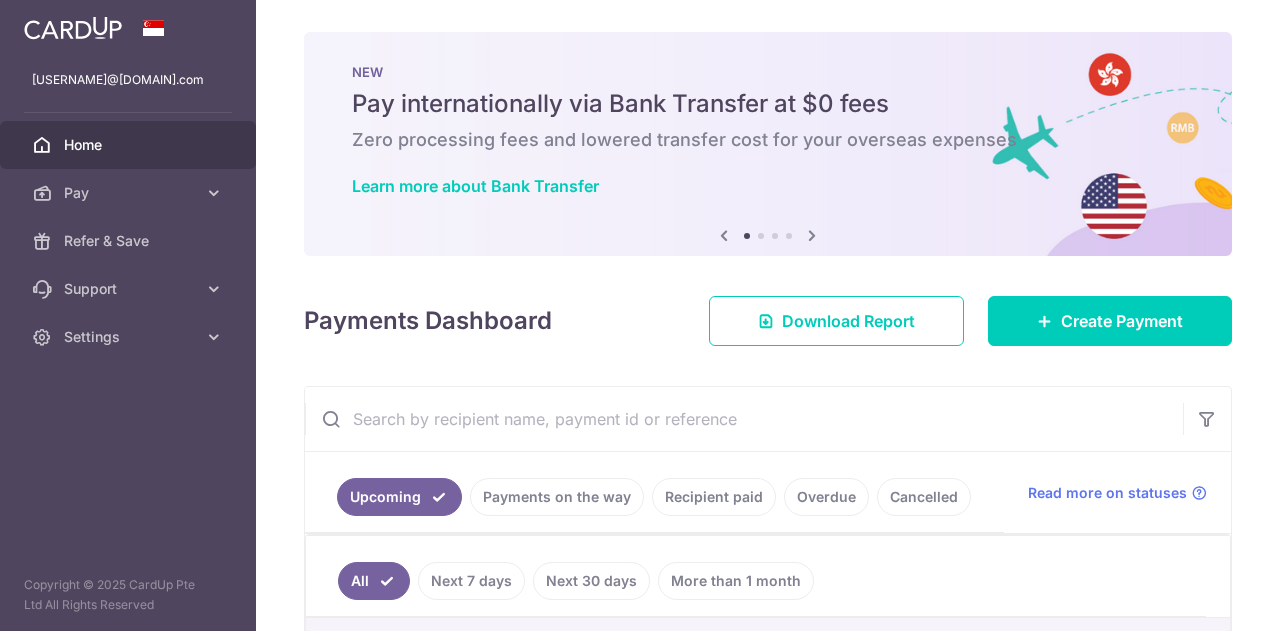 scroll, scrollTop: 0, scrollLeft: 0, axis: both 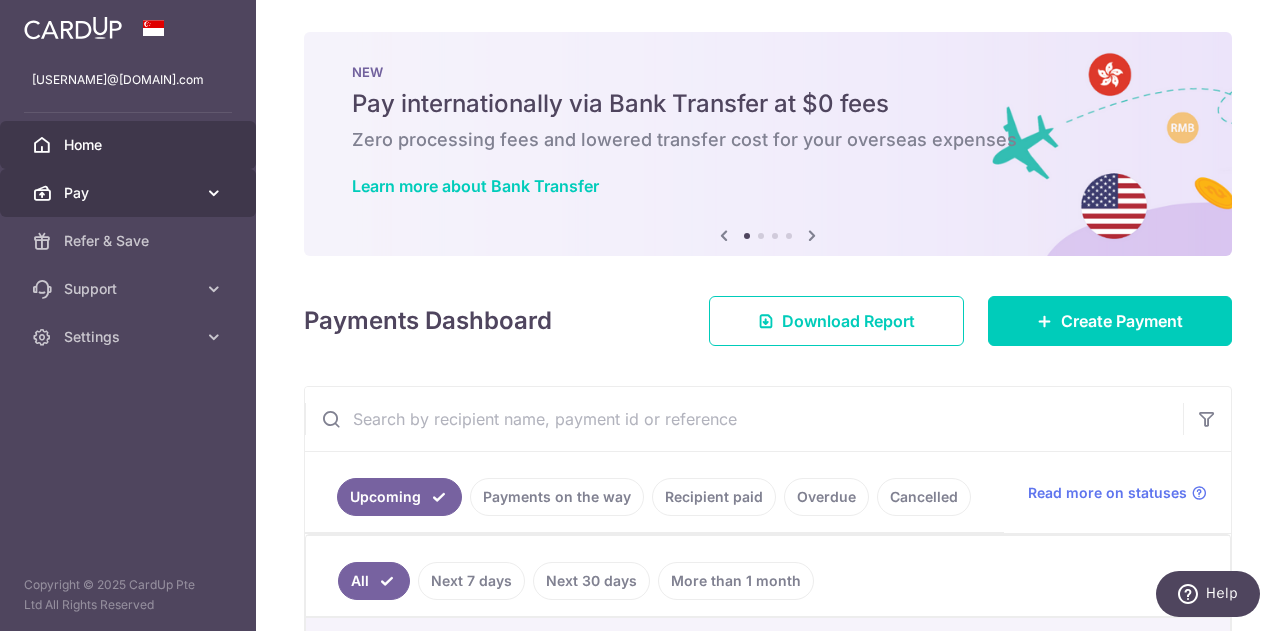 click on "Pay" at bounding box center [130, 193] 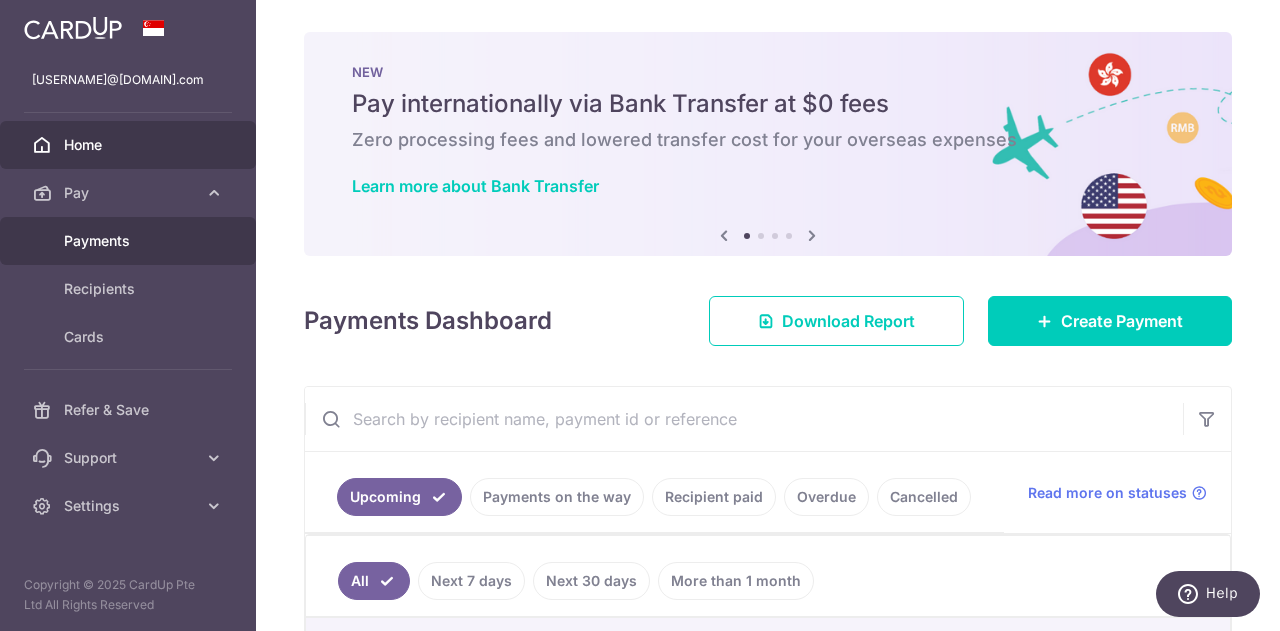 click on "Payments" at bounding box center [130, 241] 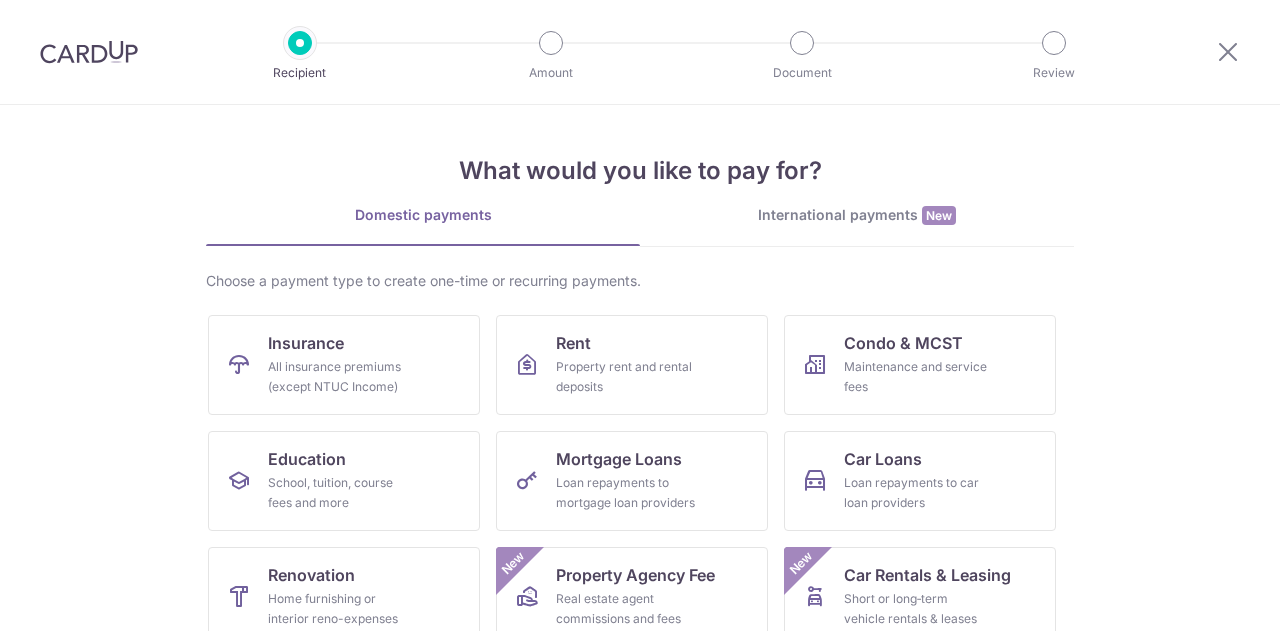 scroll, scrollTop: 0, scrollLeft: 0, axis: both 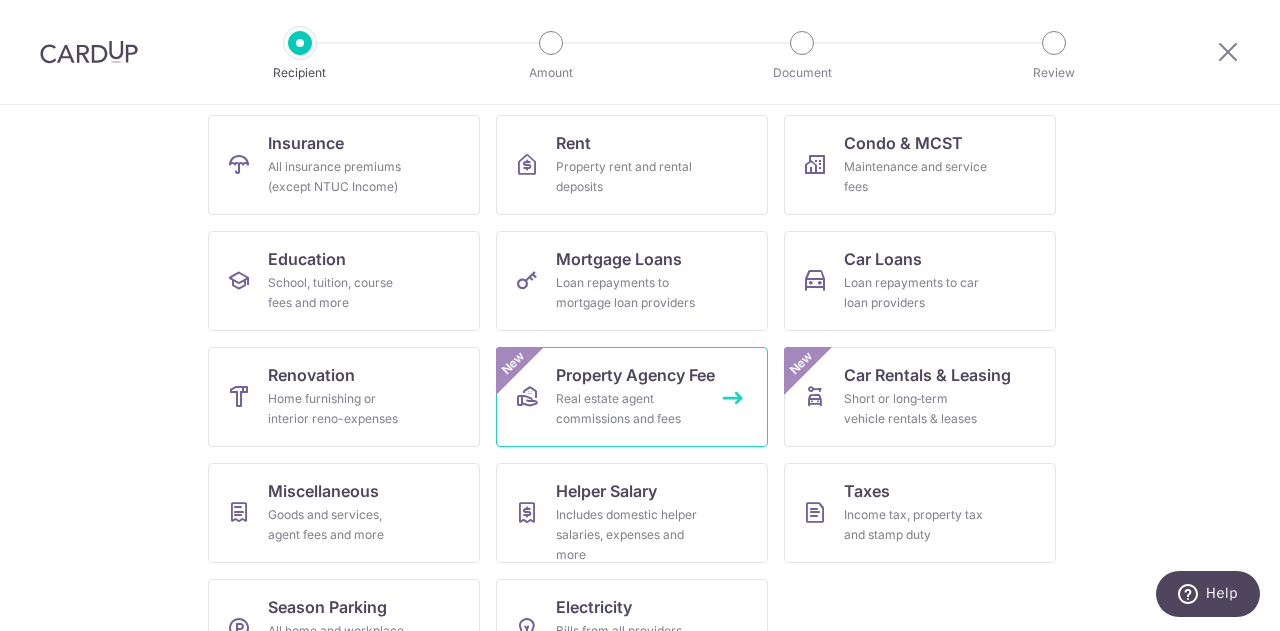 click on "Real estate agent commissions and fees" at bounding box center [628, 409] 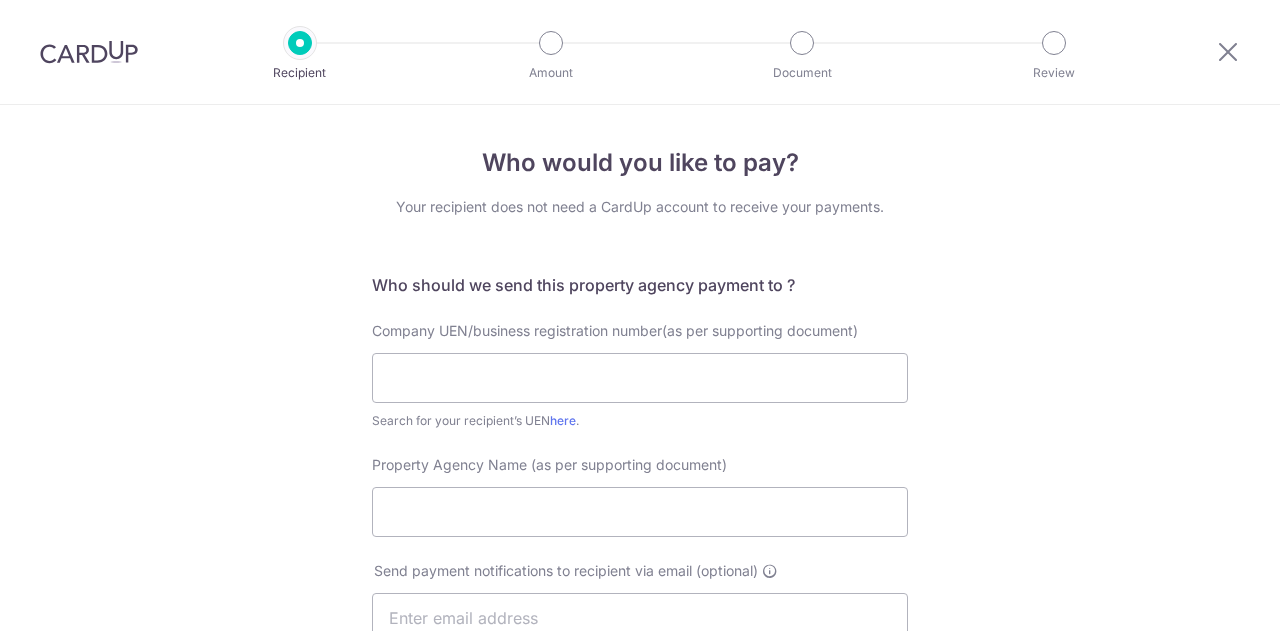 scroll, scrollTop: 0, scrollLeft: 0, axis: both 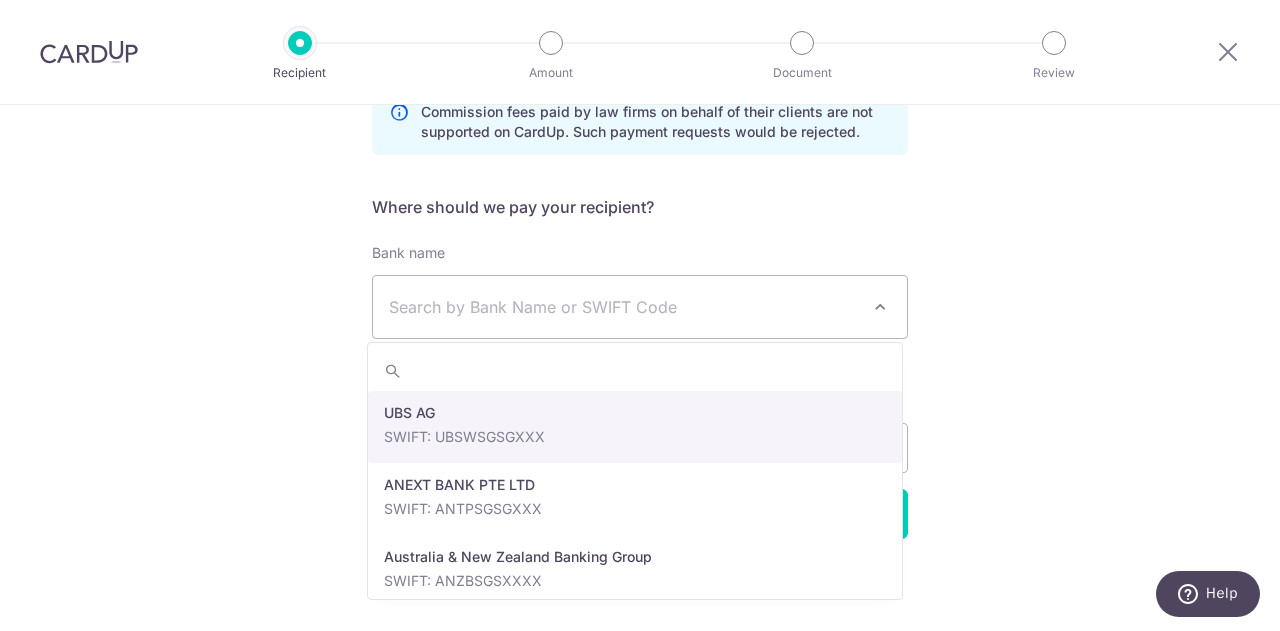 click at bounding box center (880, 307) 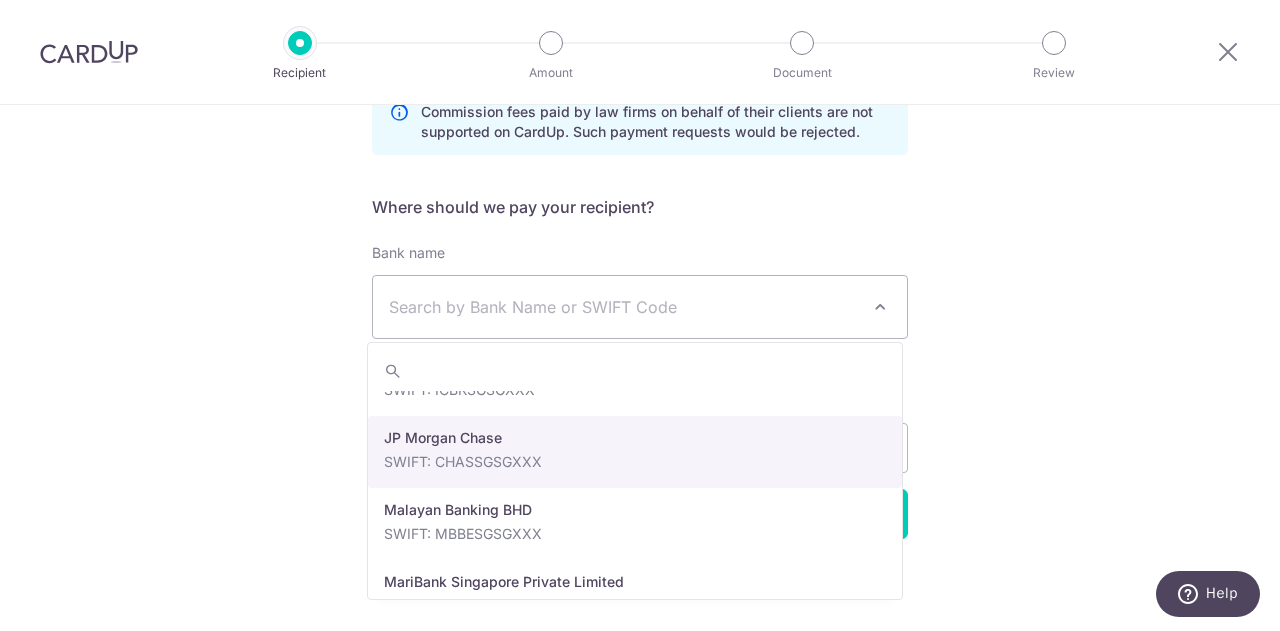 scroll, scrollTop: 2300, scrollLeft: 0, axis: vertical 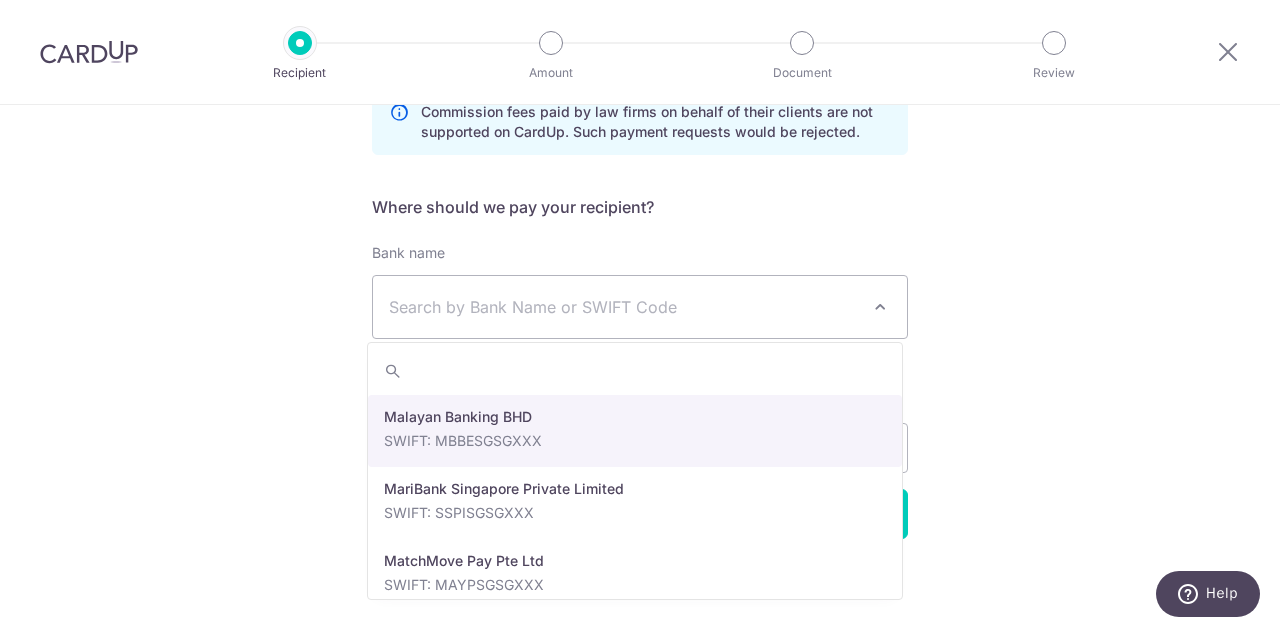 click on "Who would you like to pay?
Your recipient does not need a CardUp account to receive your payments.
Who should we send this property agency payment to ?
Company UEN/business registration number(as per supporting document)
Search for your recipient’s UEN  here .
Property Agency Name (as per supporting document)
Send payment notifications to recipient via email (optional)" at bounding box center (640, 80) 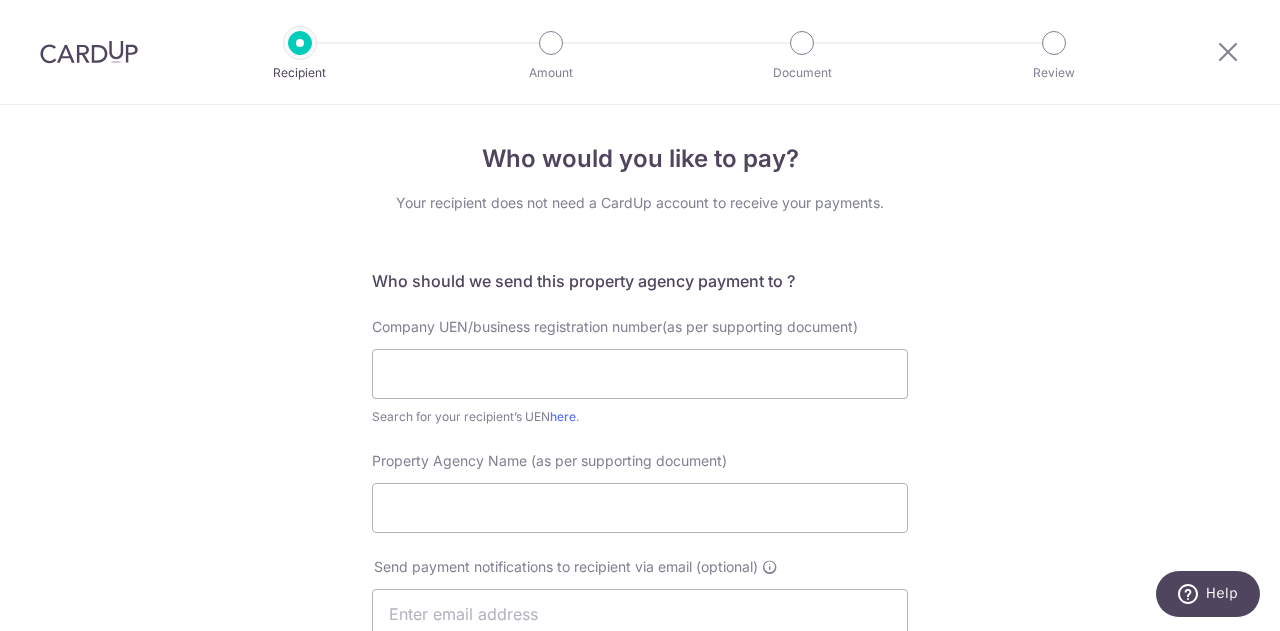 scroll, scrollTop: 0, scrollLeft: 0, axis: both 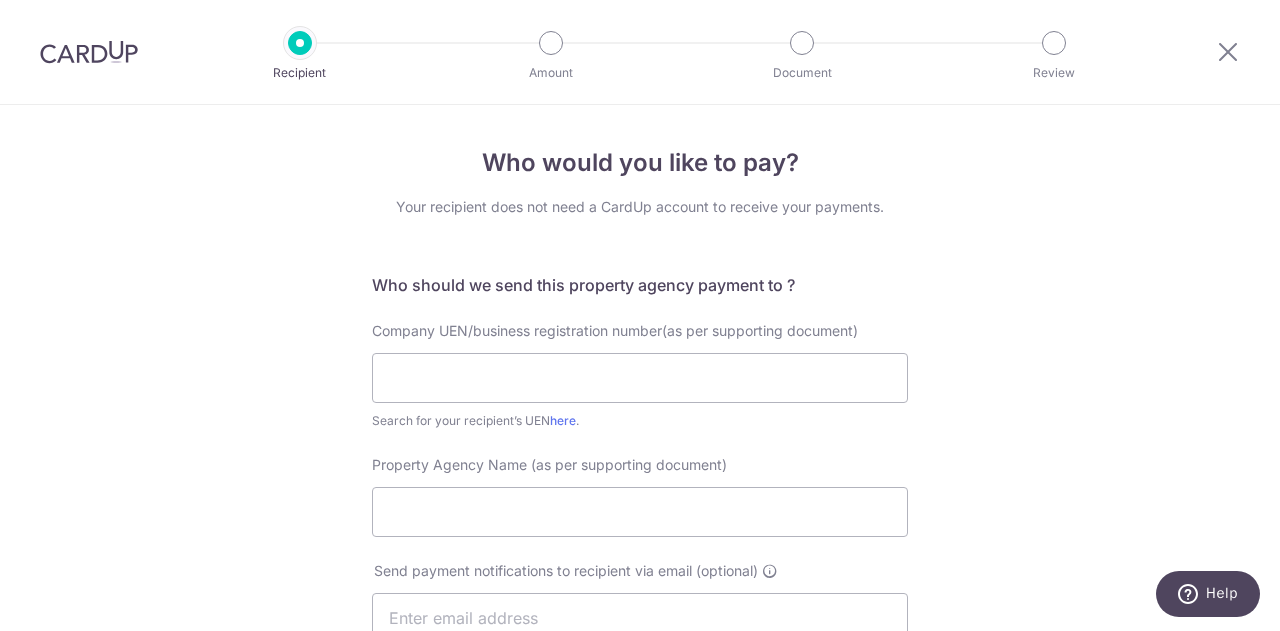 click at bounding box center (89, 52) 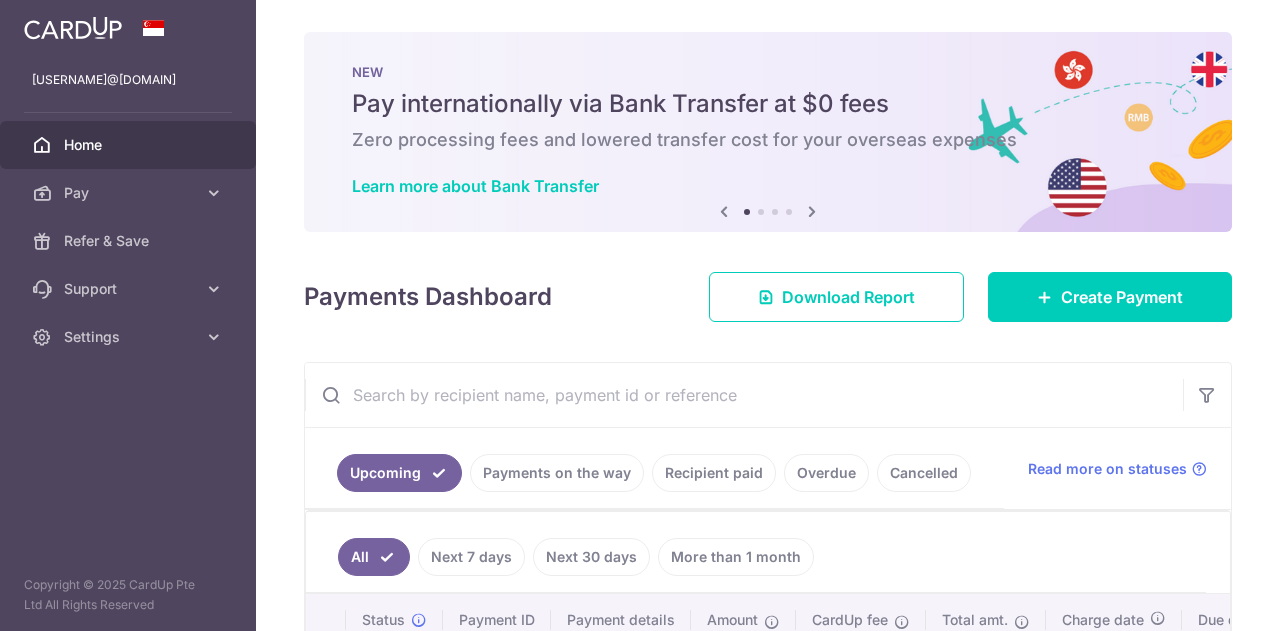 scroll, scrollTop: 0, scrollLeft: 0, axis: both 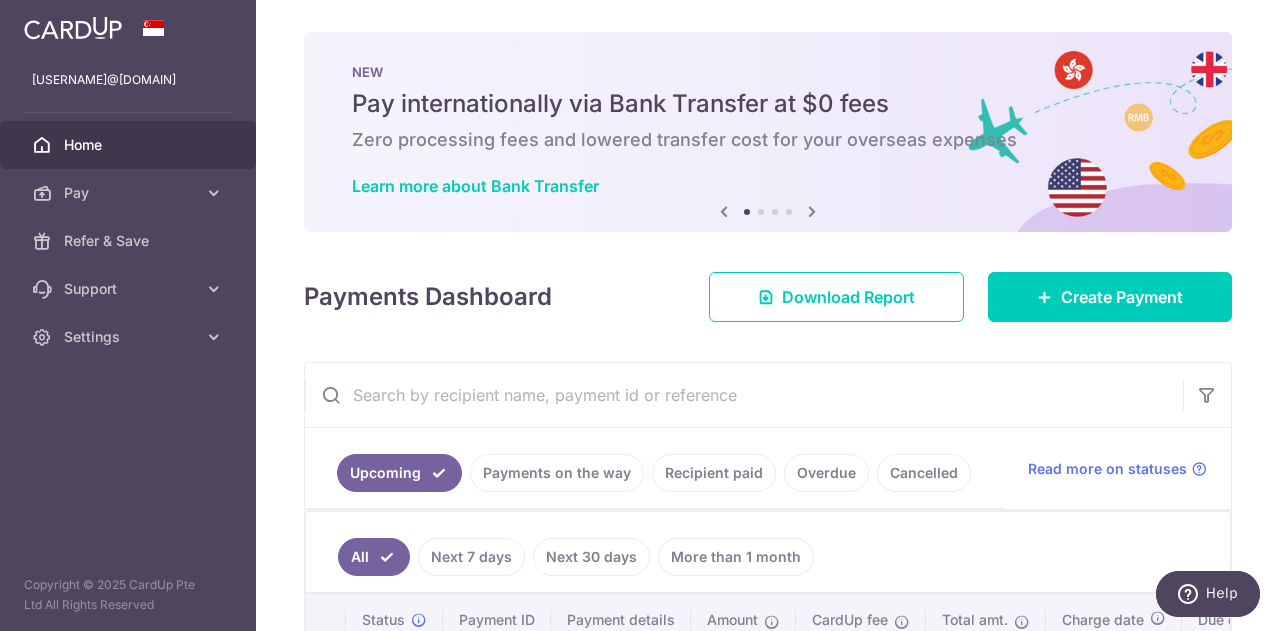 click at bounding box center (812, 211) 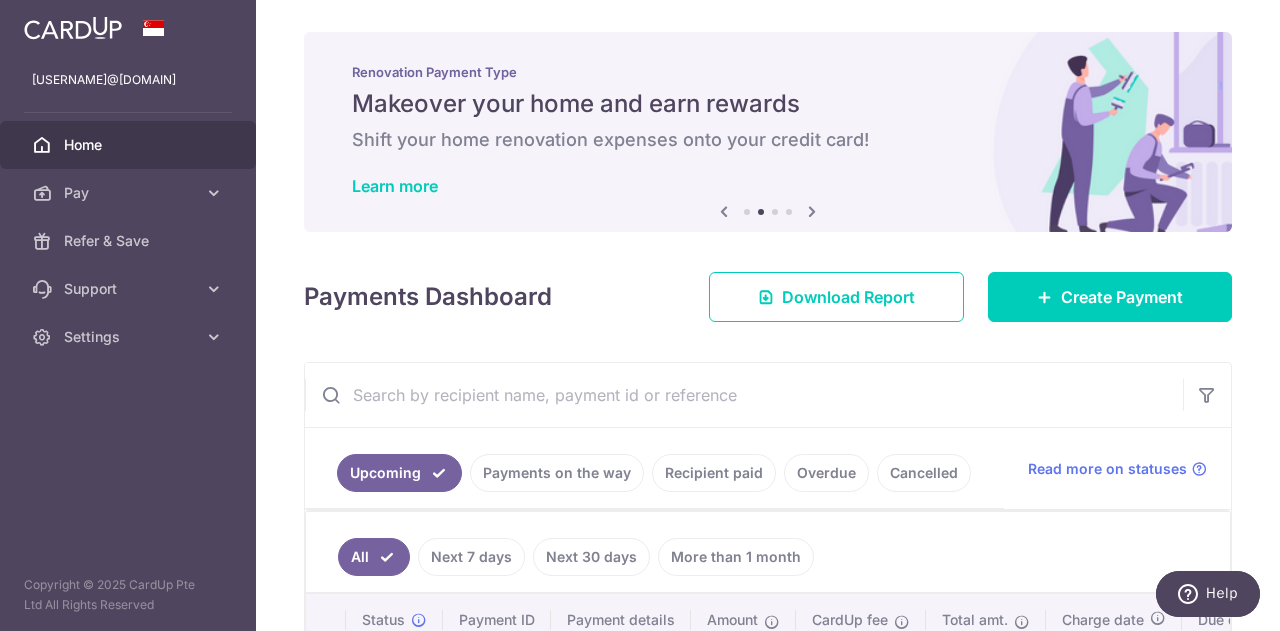 click at bounding box center [812, 211] 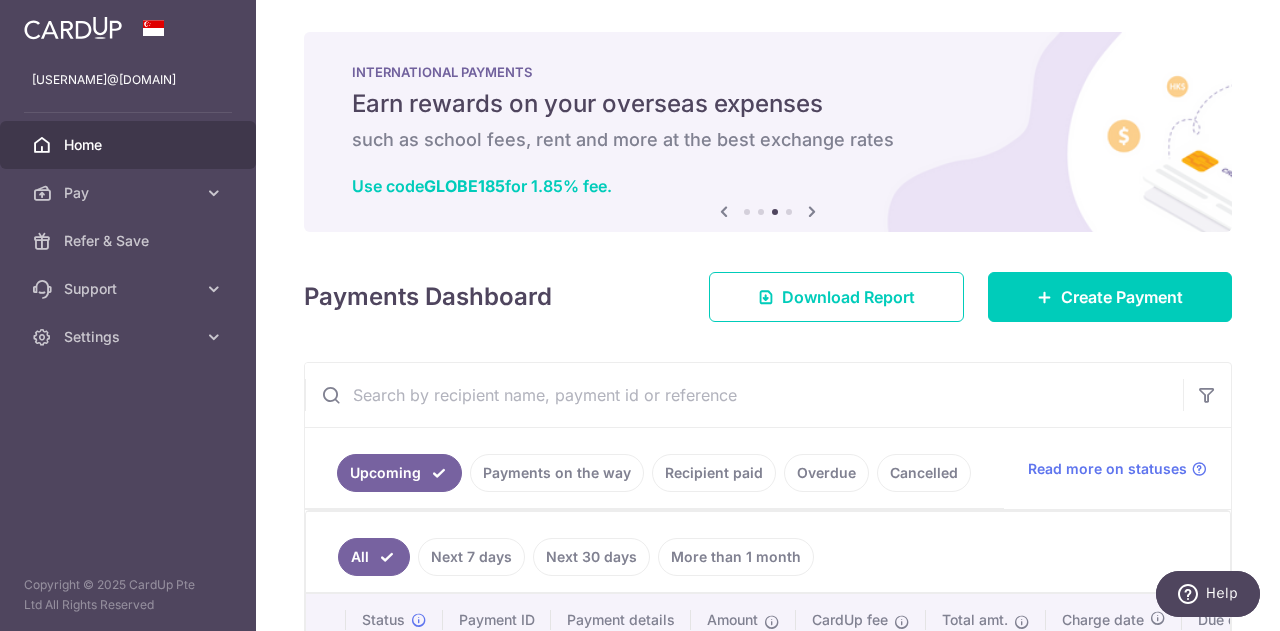 click at bounding box center (812, 211) 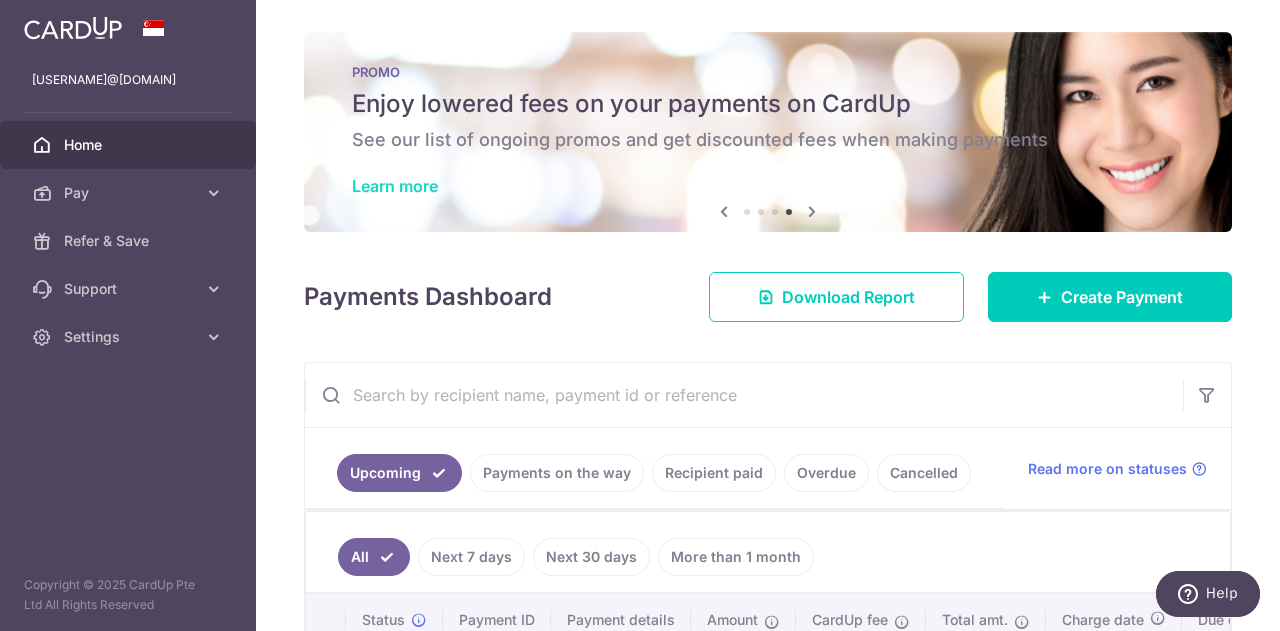 click on "Learn more" at bounding box center [395, 186] 